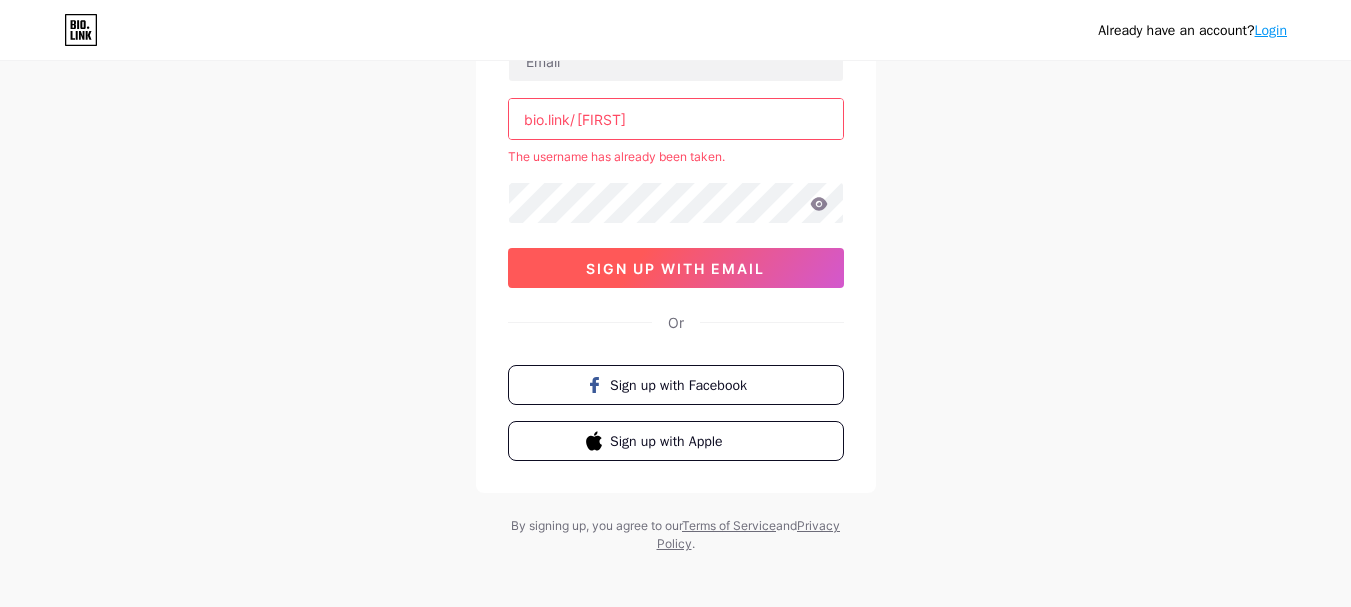 scroll, scrollTop: 182, scrollLeft: 0, axis: vertical 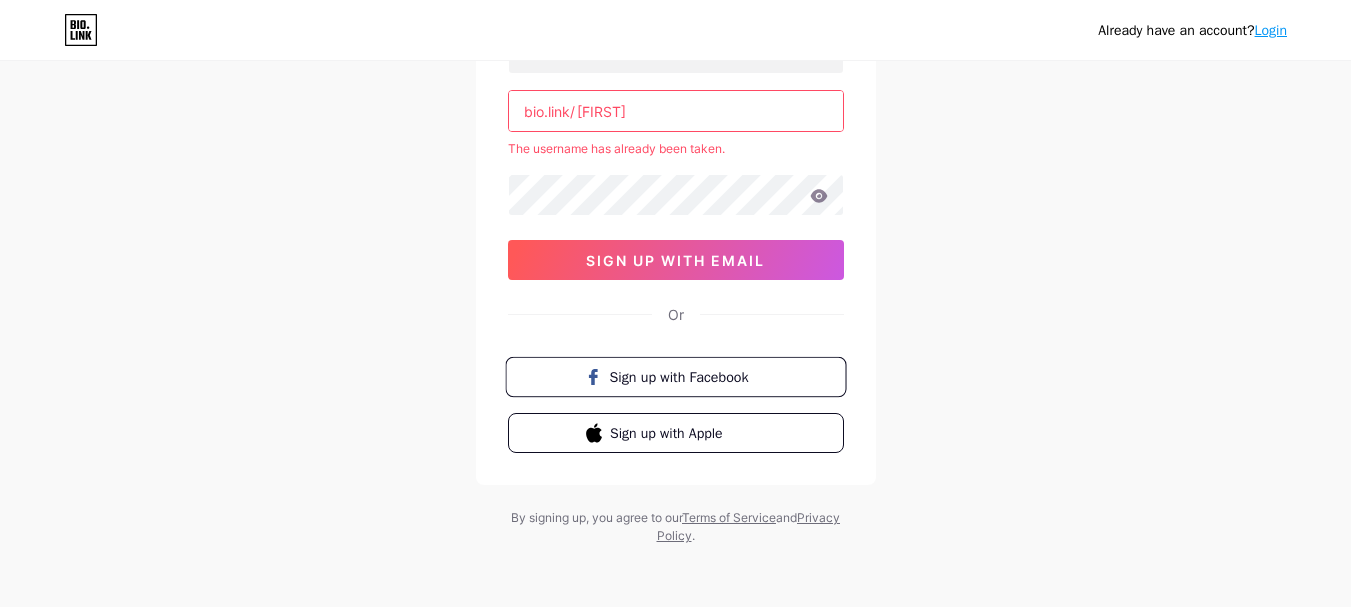 click on "Sign up with Facebook" at bounding box center [687, 376] 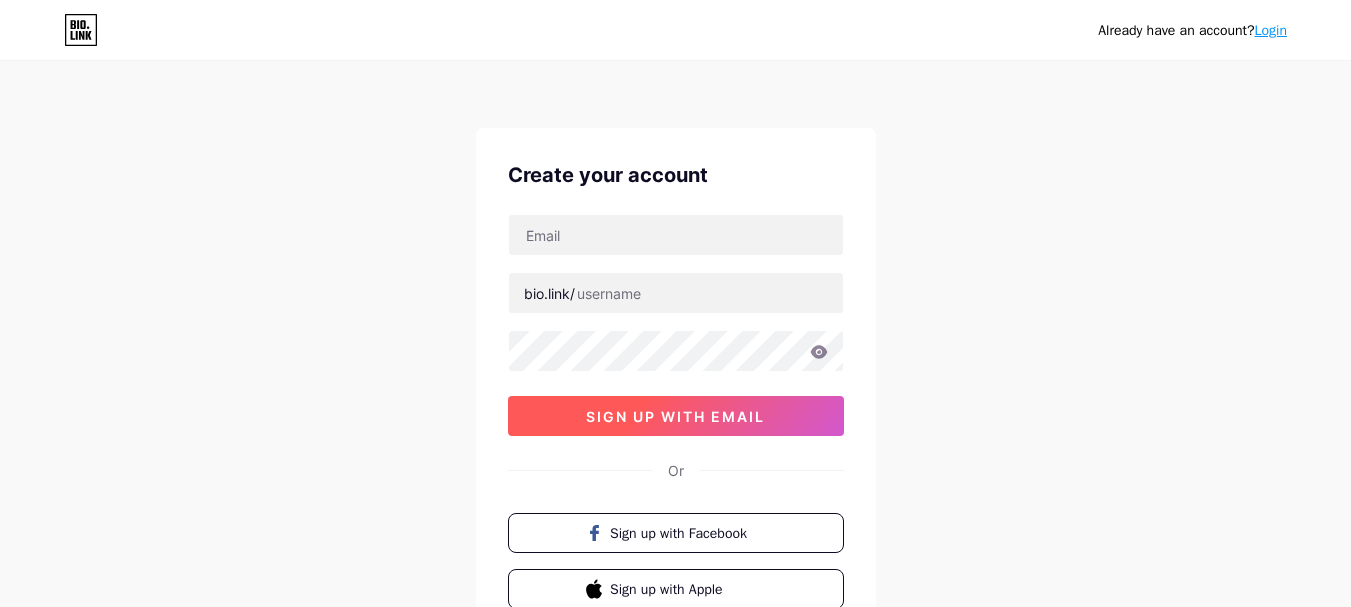 scroll, scrollTop: 0, scrollLeft: 0, axis: both 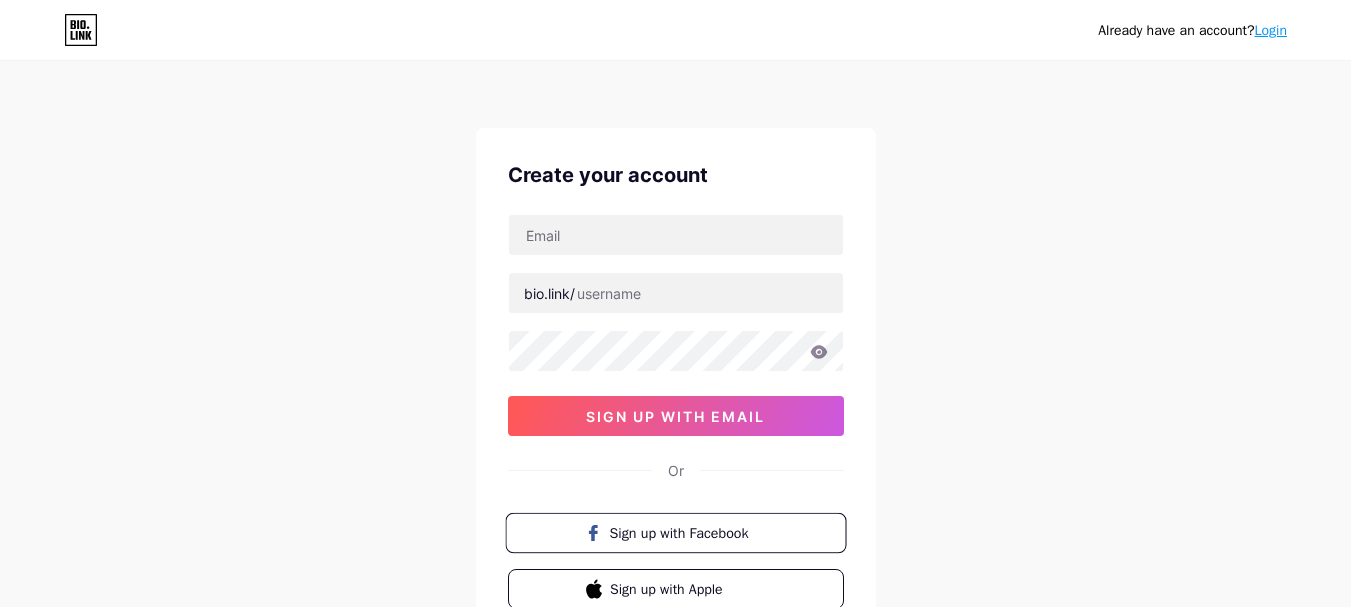 click on "Sign up with Facebook" at bounding box center [687, 532] 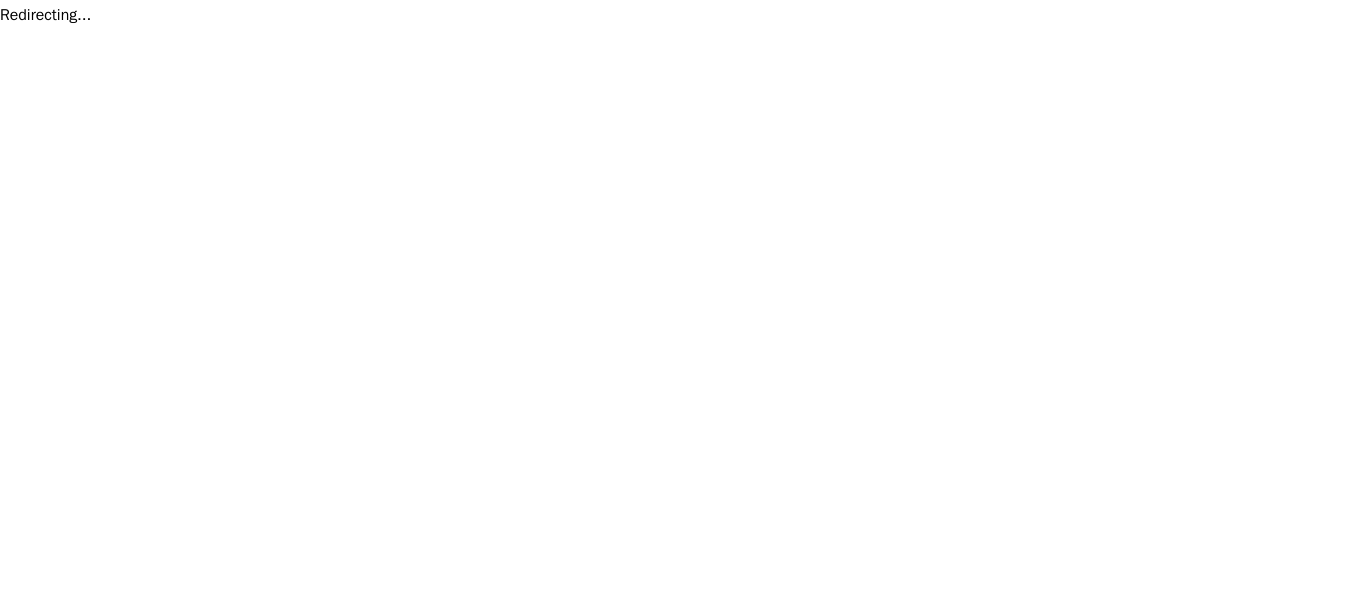 scroll, scrollTop: 0, scrollLeft: 0, axis: both 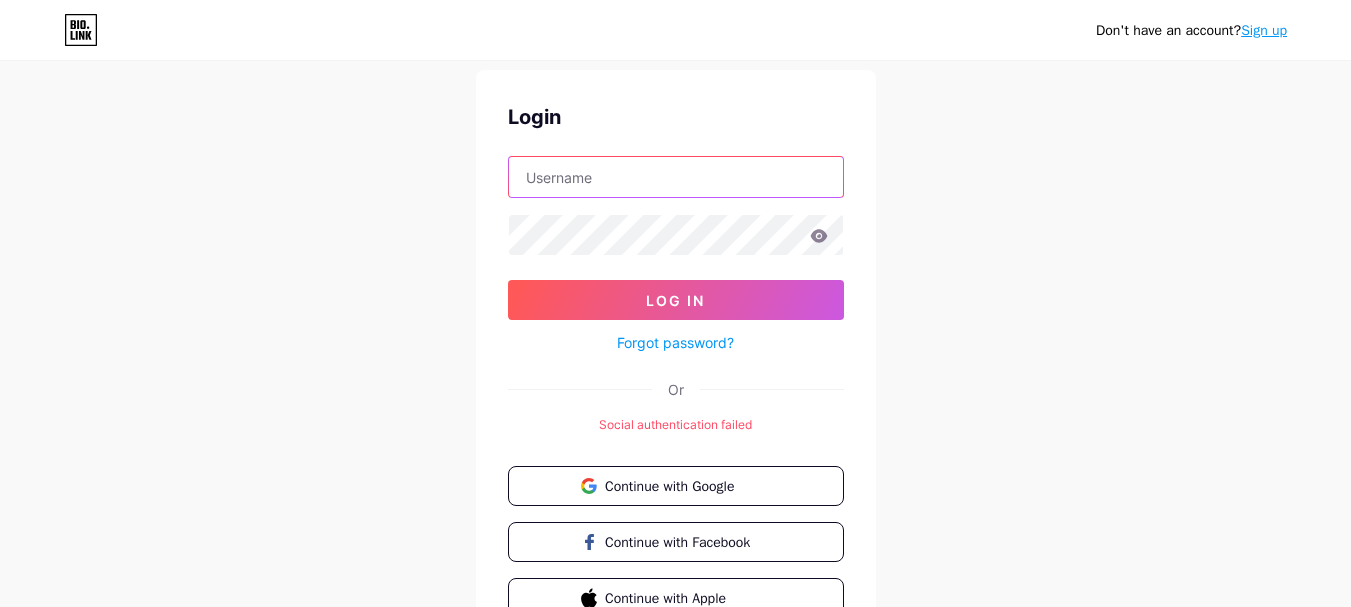 click at bounding box center [676, 177] 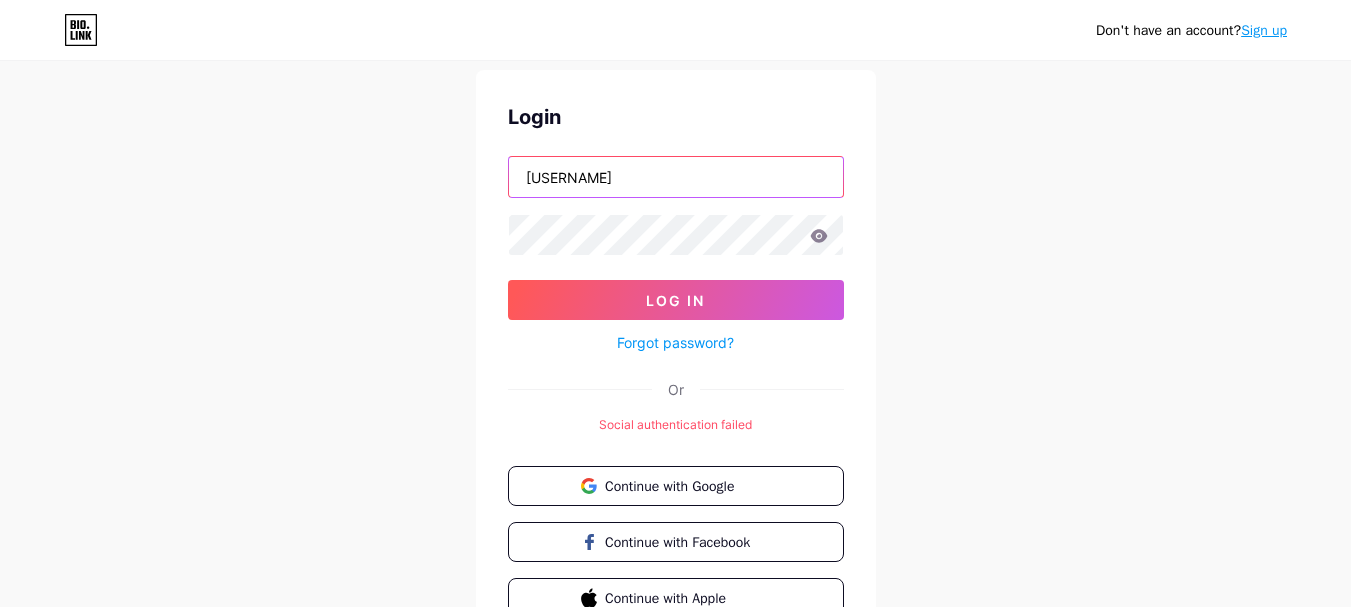 click on "[USERNAME]" at bounding box center (676, 177) 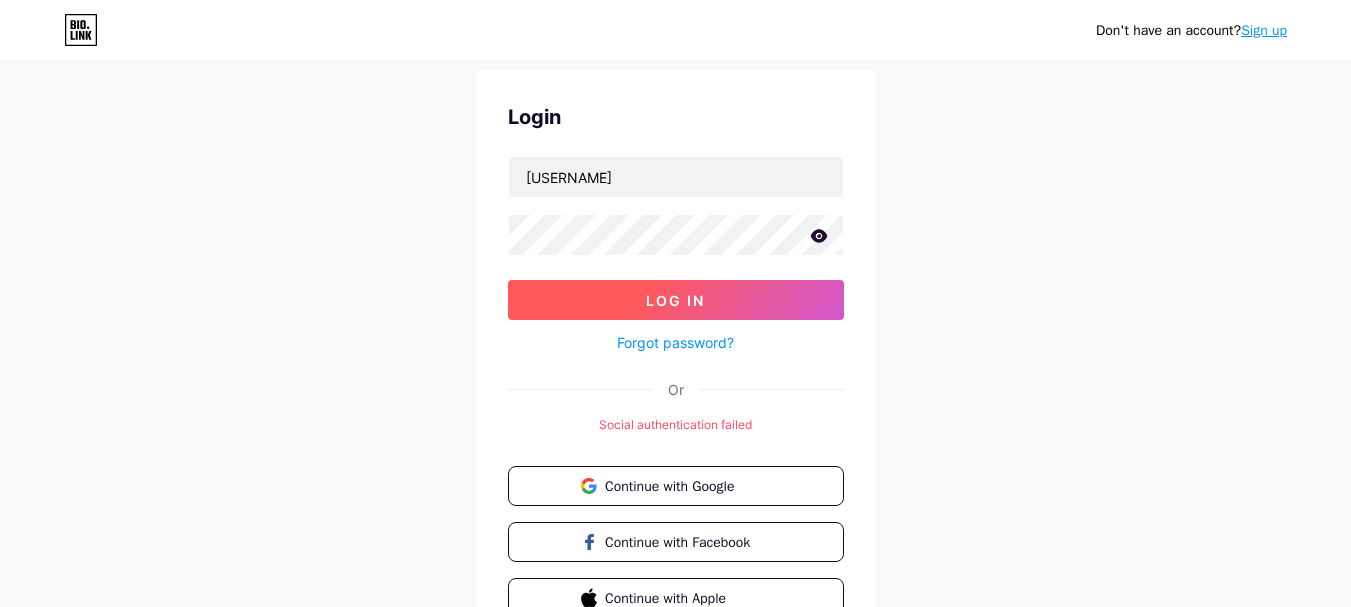 click on "Log In" at bounding box center [675, 300] 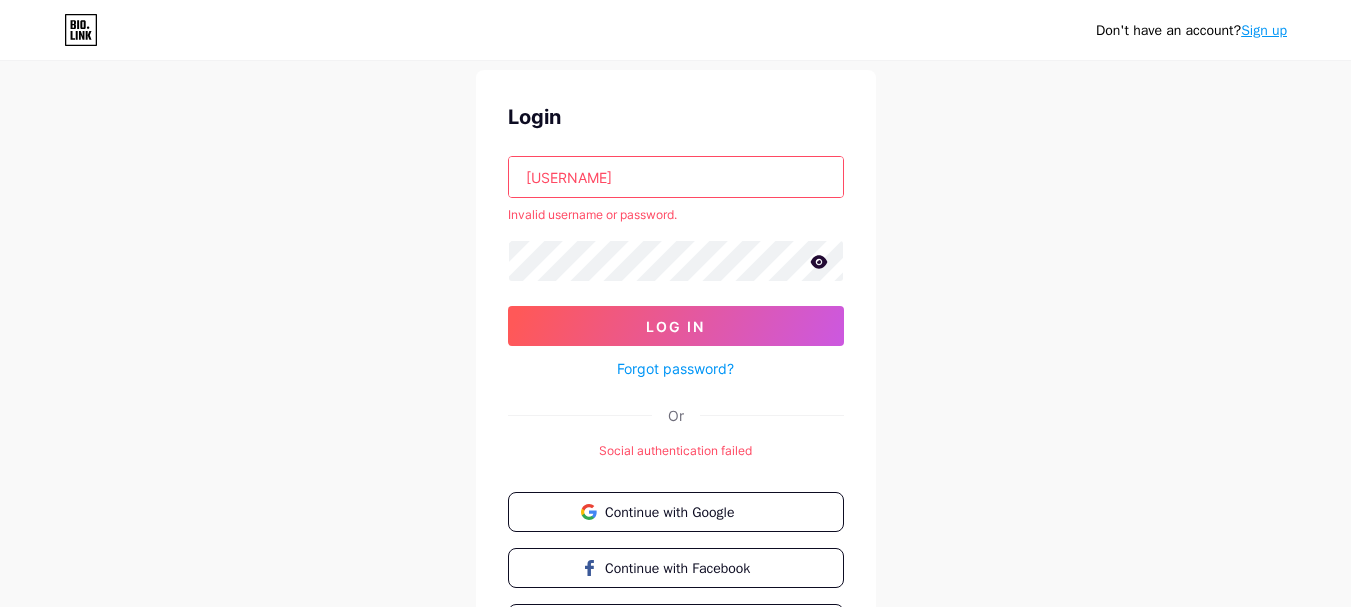 scroll, scrollTop: 190, scrollLeft: 0, axis: vertical 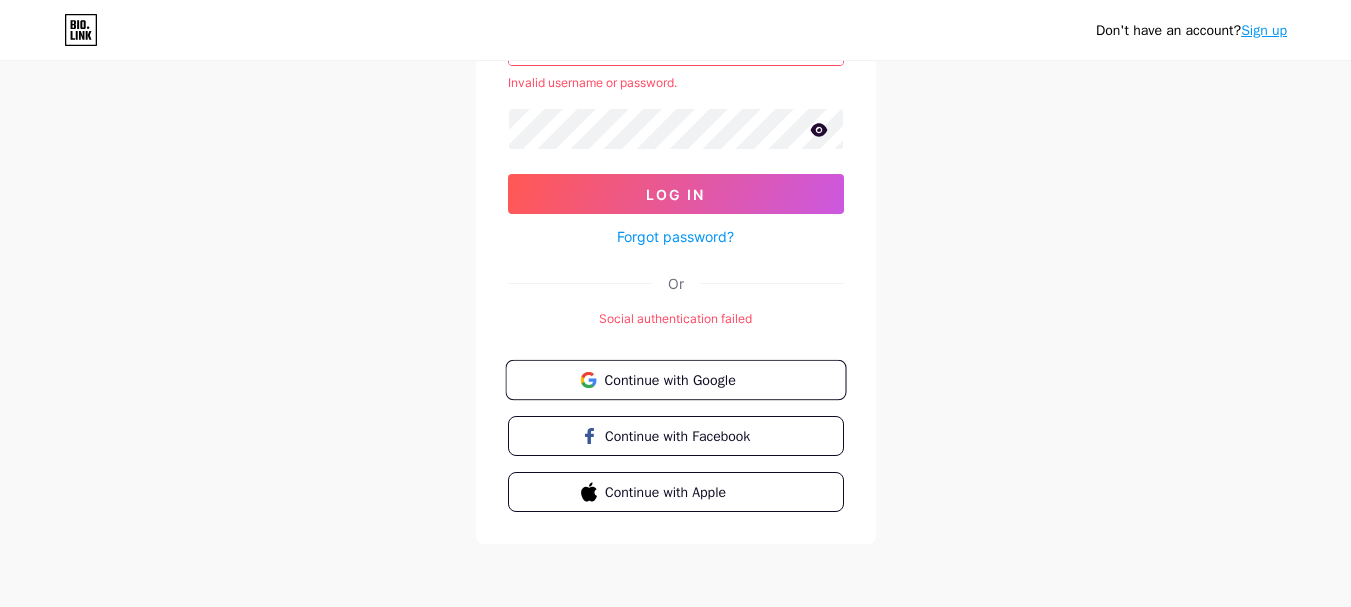 click on "Continue with Google" at bounding box center [687, 379] 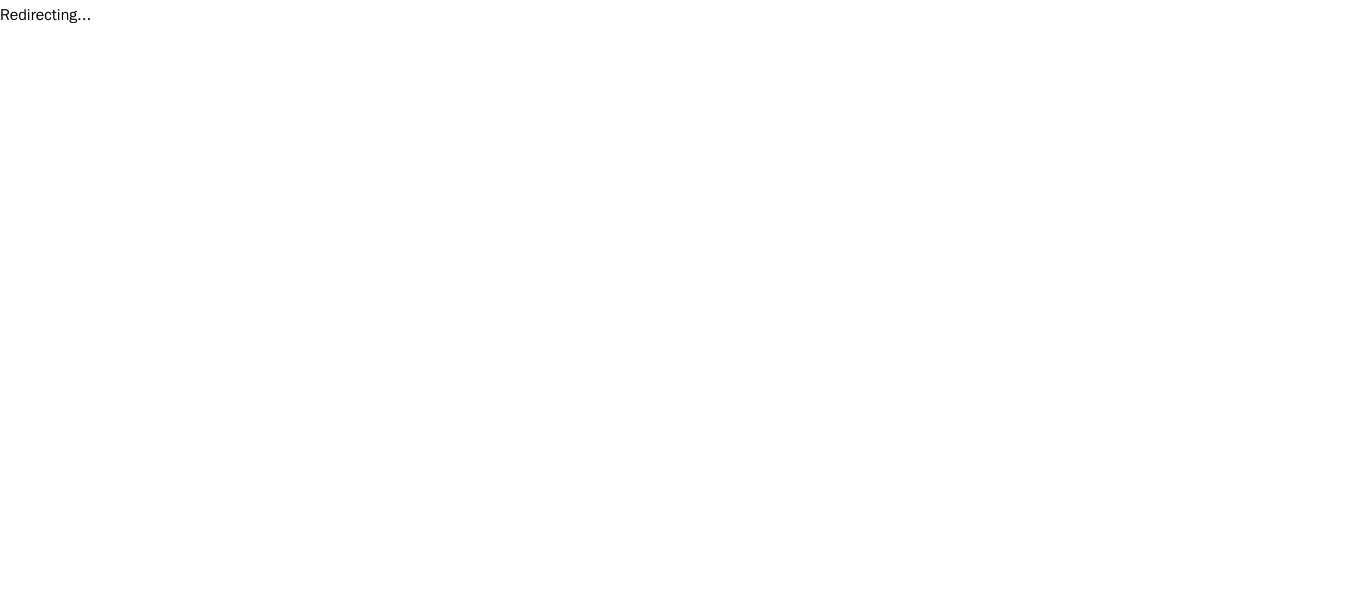 scroll, scrollTop: 0, scrollLeft: 0, axis: both 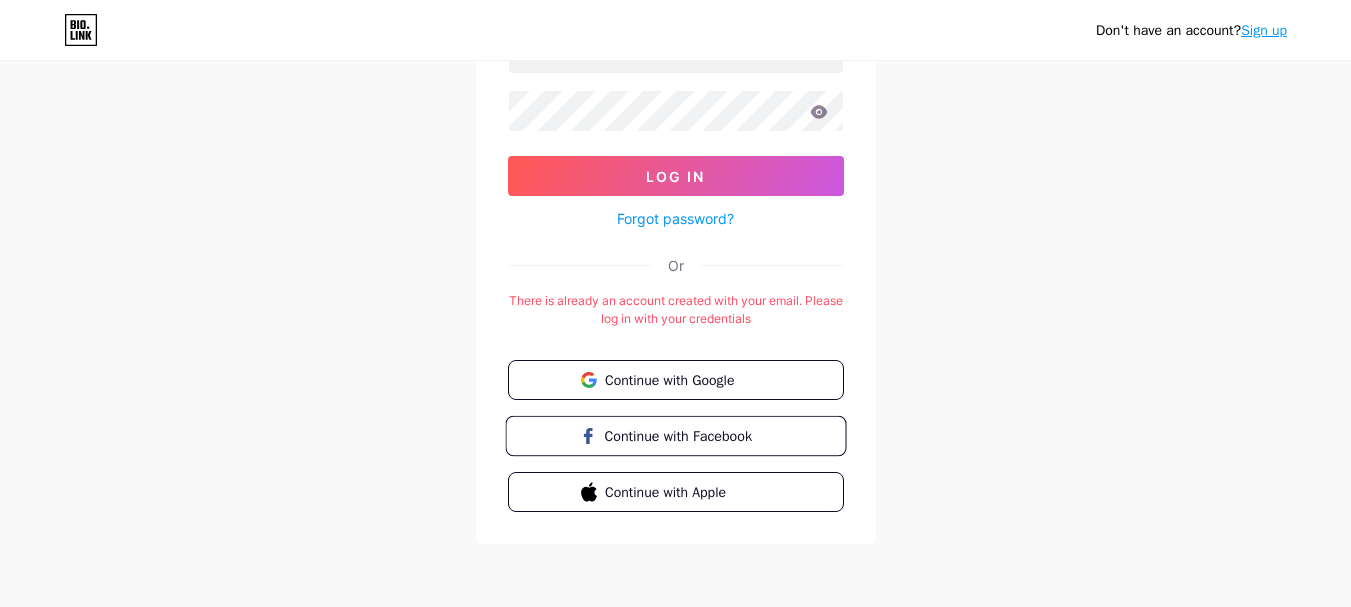 click on "Continue with Facebook" at bounding box center (675, 436) 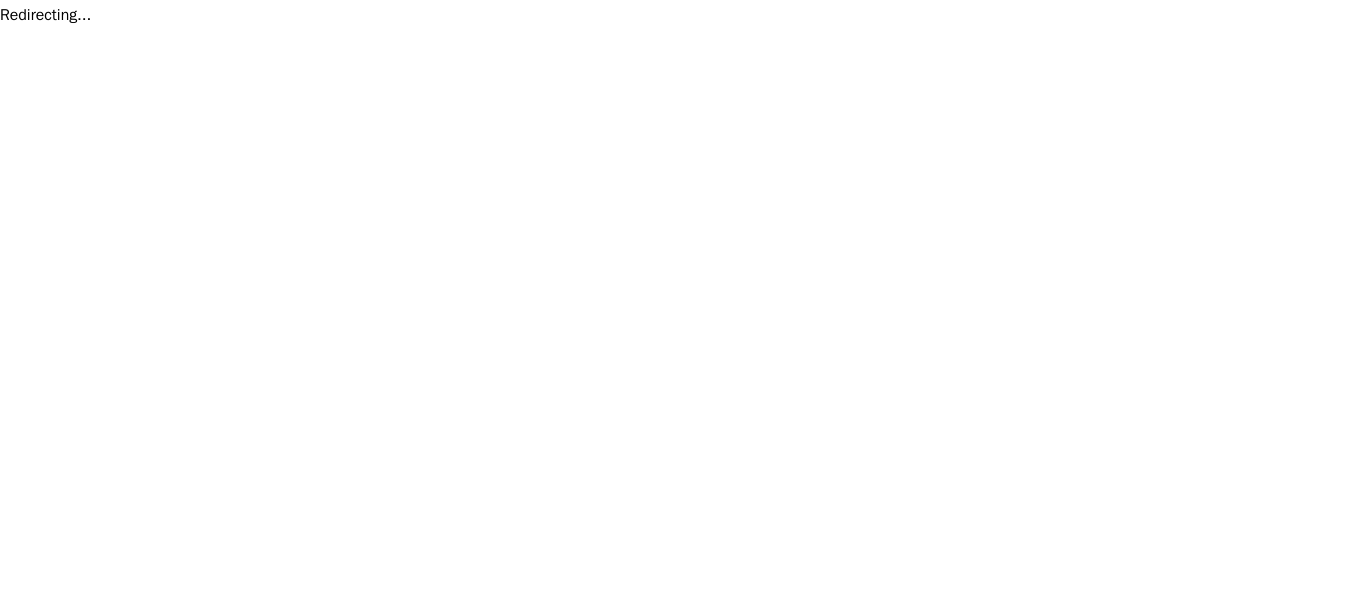 scroll, scrollTop: 0, scrollLeft: 0, axis: both 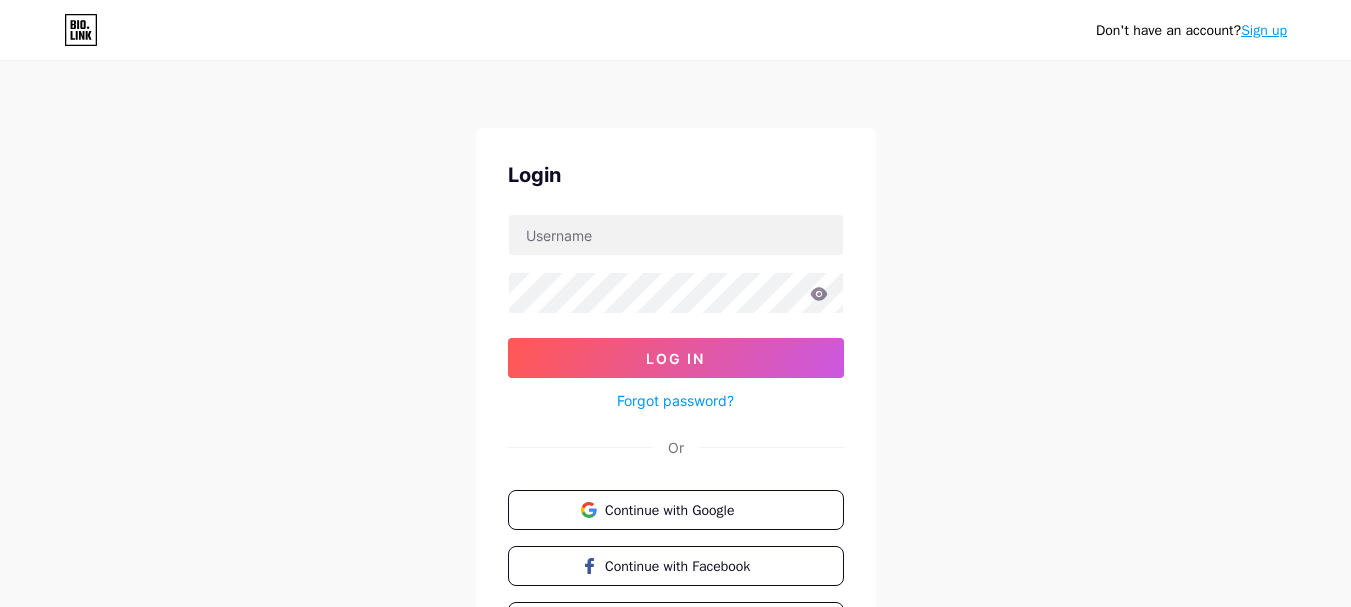 click on "Sign up" at bounding box center (1264, 30) 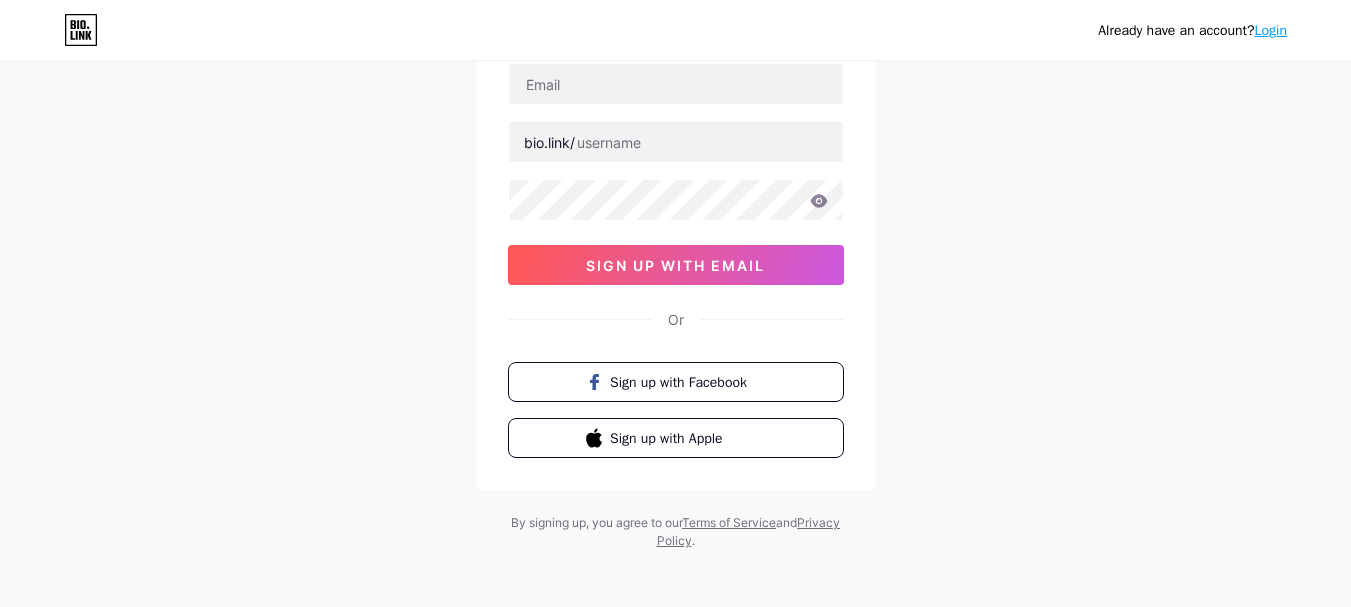 scroll, scrollTop: 157, scrollLeft: 0, axis: vertical 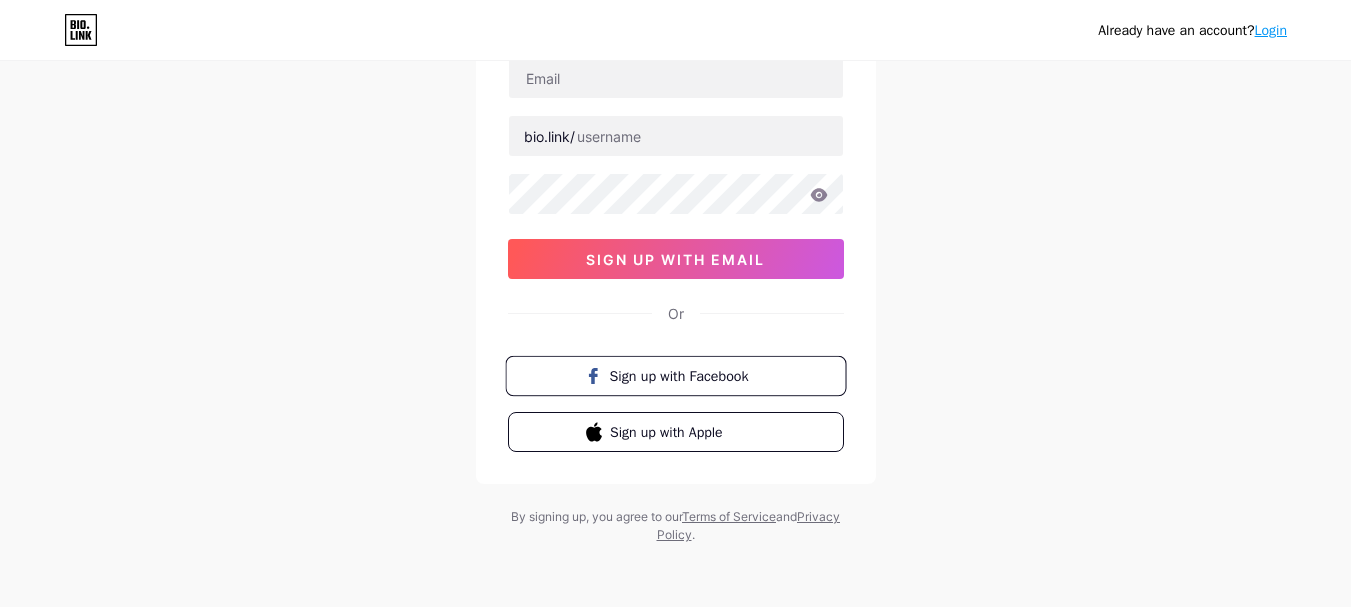 click on "Sign up with Facebook" at bounding box center (687, 375) 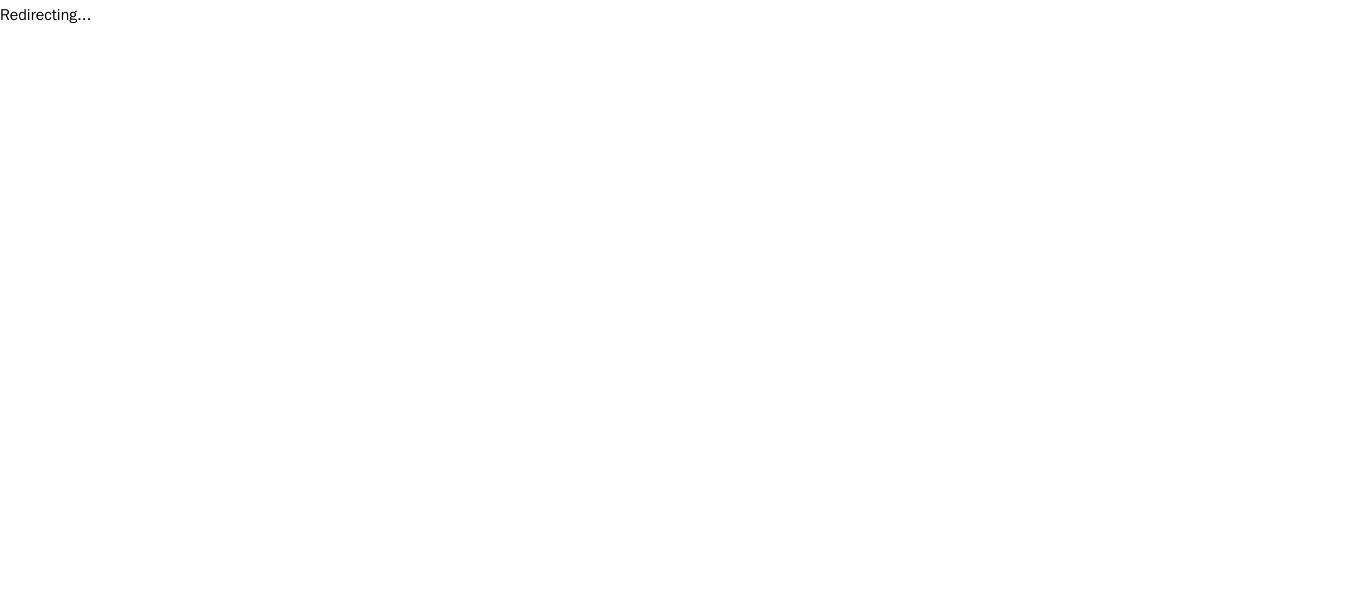 scroll, scrollTop: 0, scrollLeft: 0, axis: both 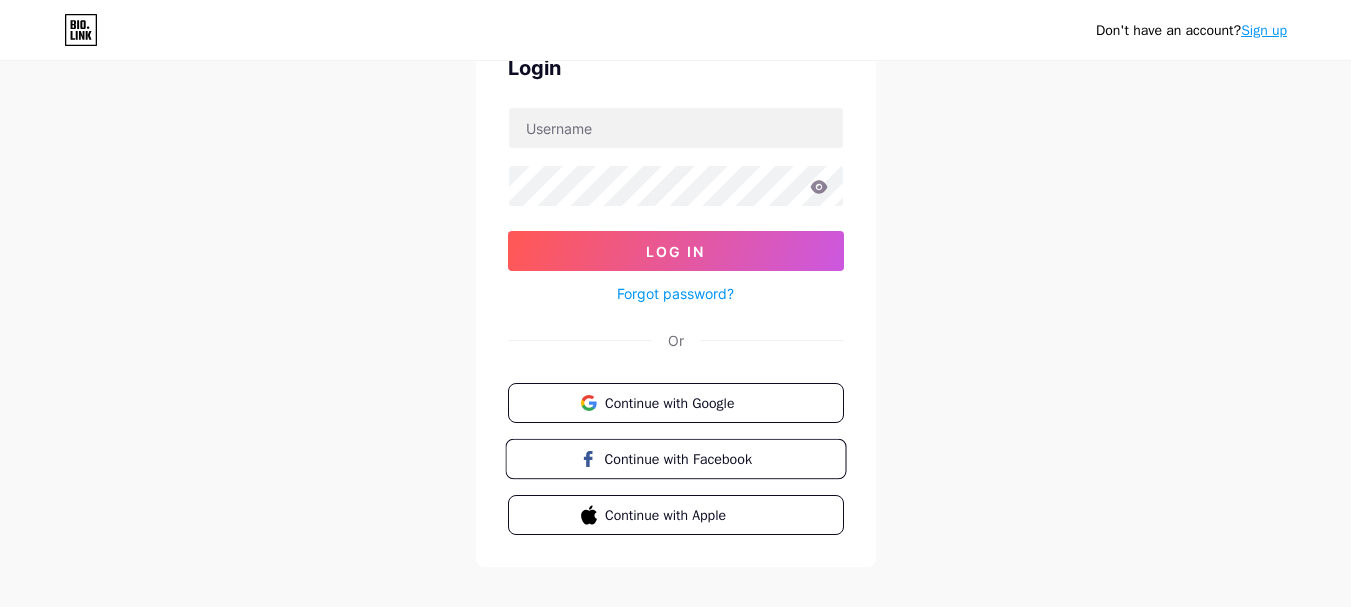 click on "Continue with Facebook" at bounding box center [687, 458] 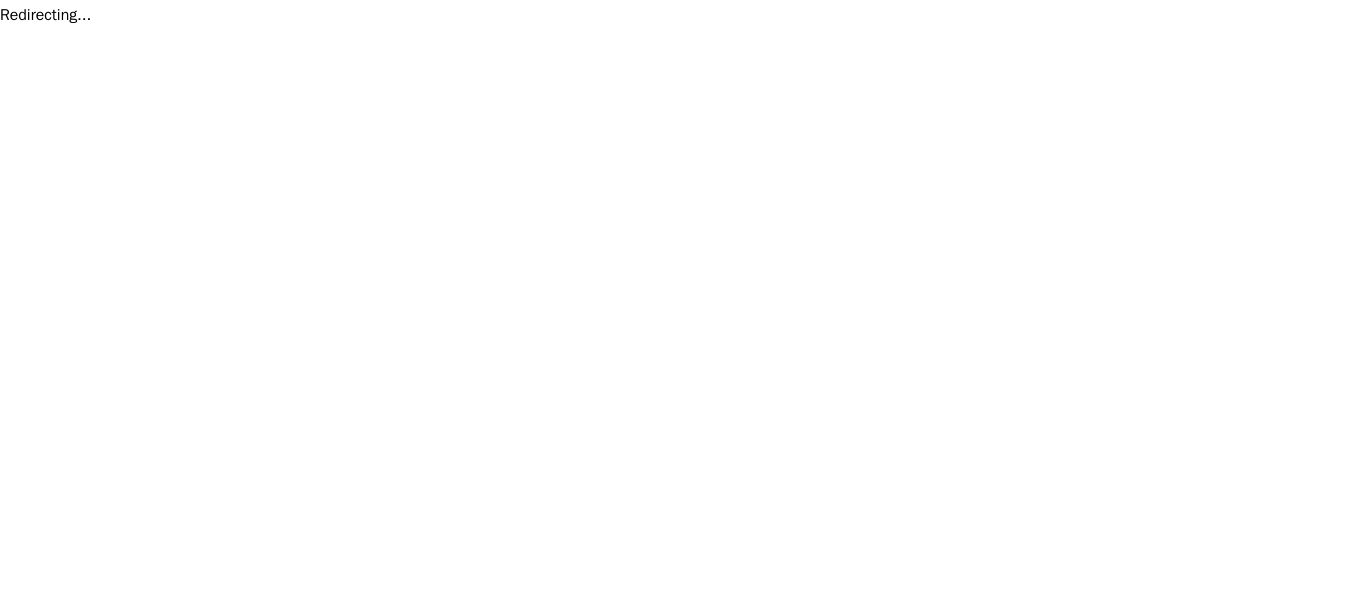 scroll, scrollTop: 0, scrollLeft: 0, axis: both 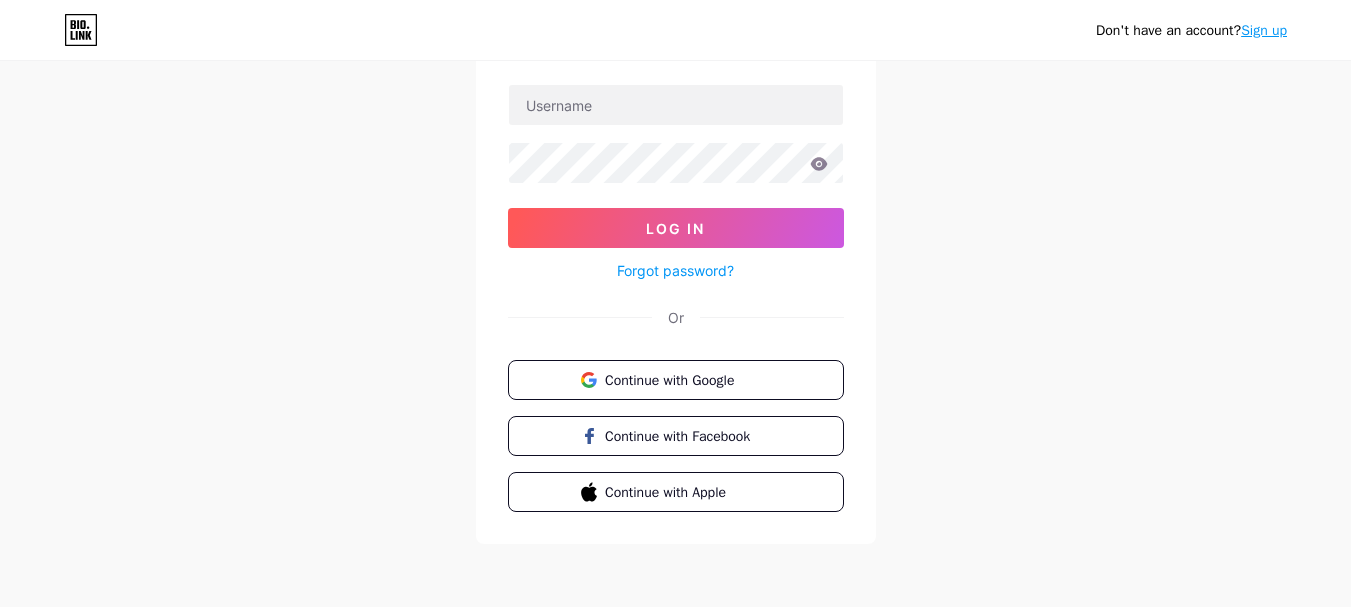 click on "Continue with Google" at bounding box center [687, 380] 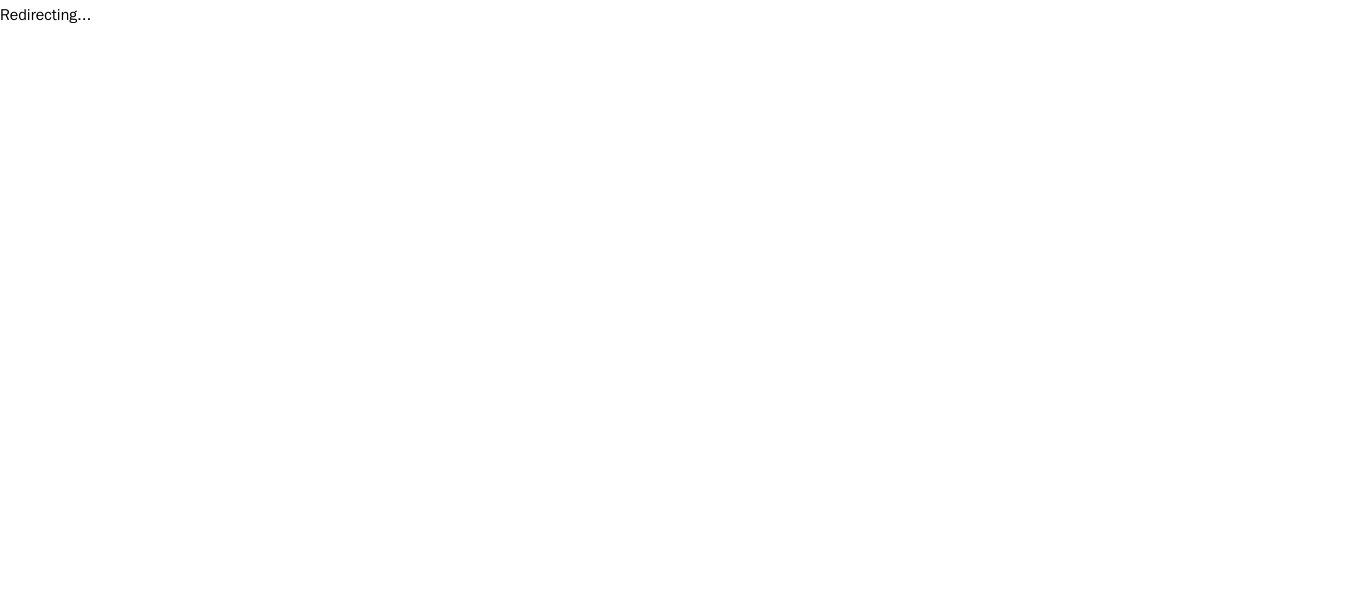scroll, scrollTop: 0, scrollLeft: 0, axis: both 